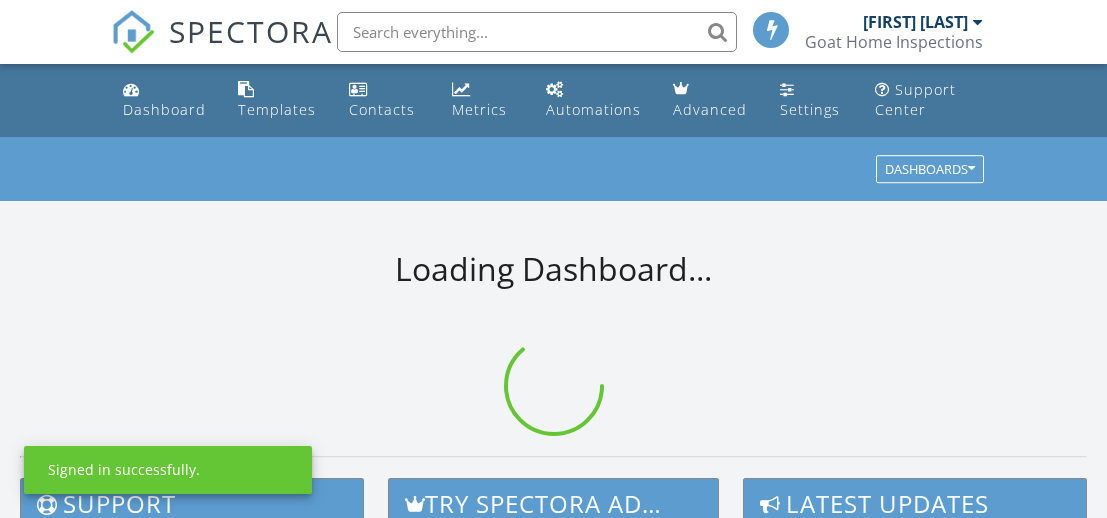 scroll, scrollTop: 0, scrollLeft: 0, axis: both 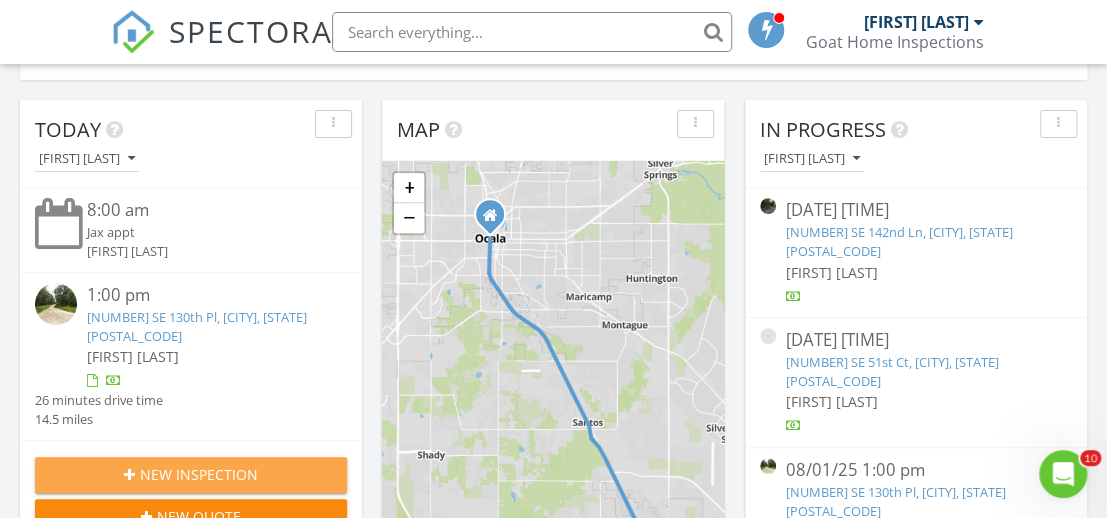 click on "New Inspection" at bounding box center [199, 474] 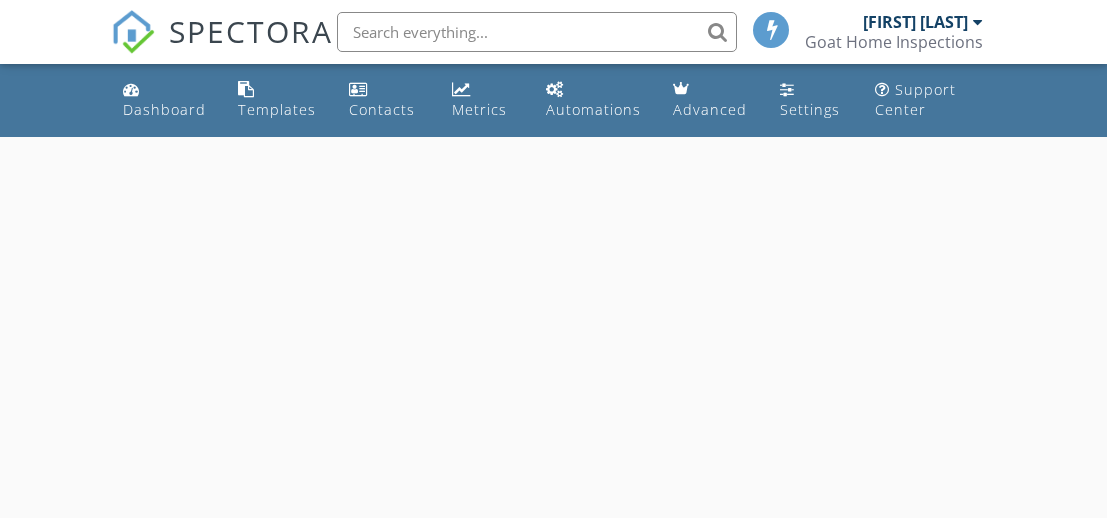 scroll, scrollTop: 0, scrollLeft: 0, axis: both 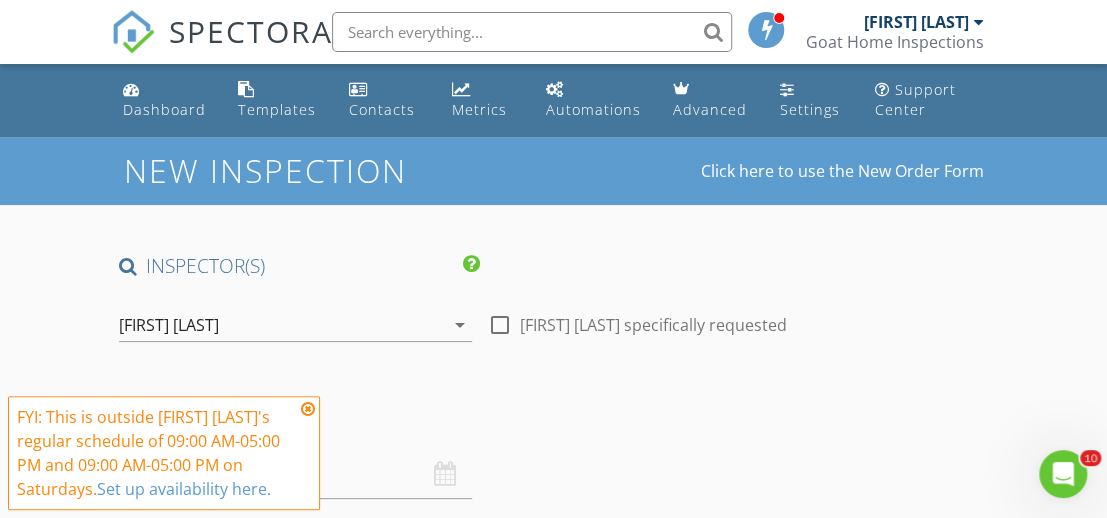 click at bounding box center (308, 409) 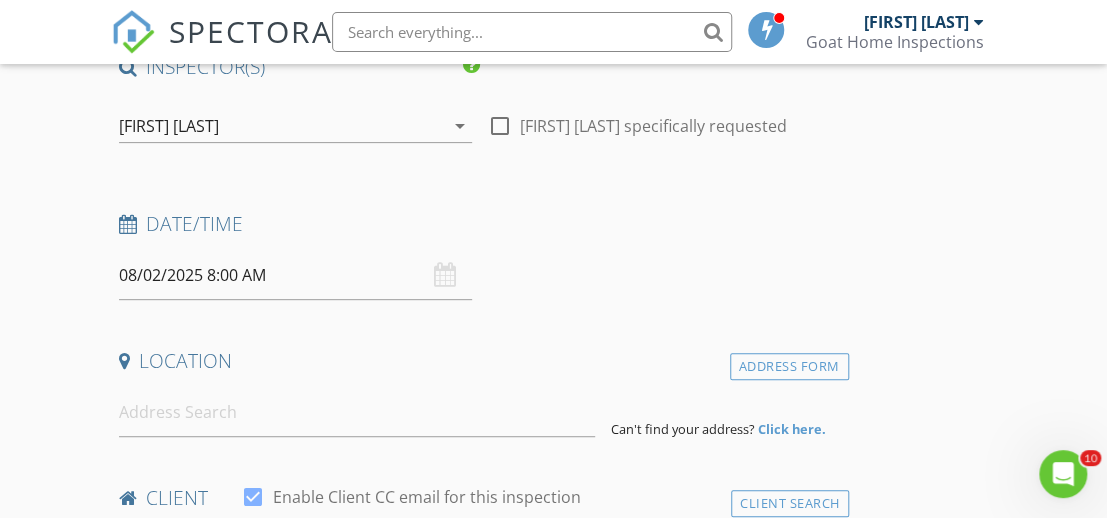 scroll, scrollTop: 200, scrollLeft: 0, axis: vertical 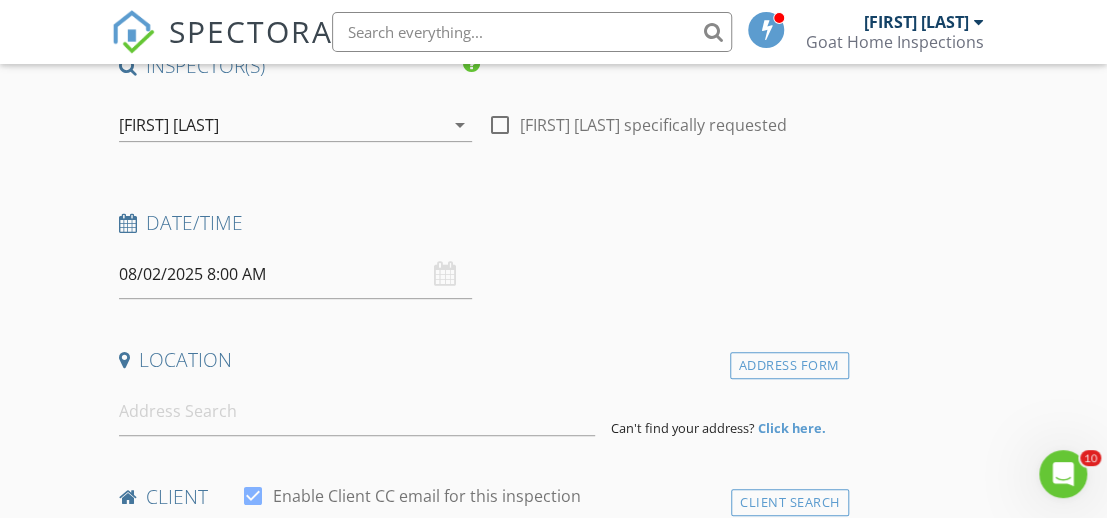 click on "08/02/2025 8:00 AM" at bounding box center [295, 274] 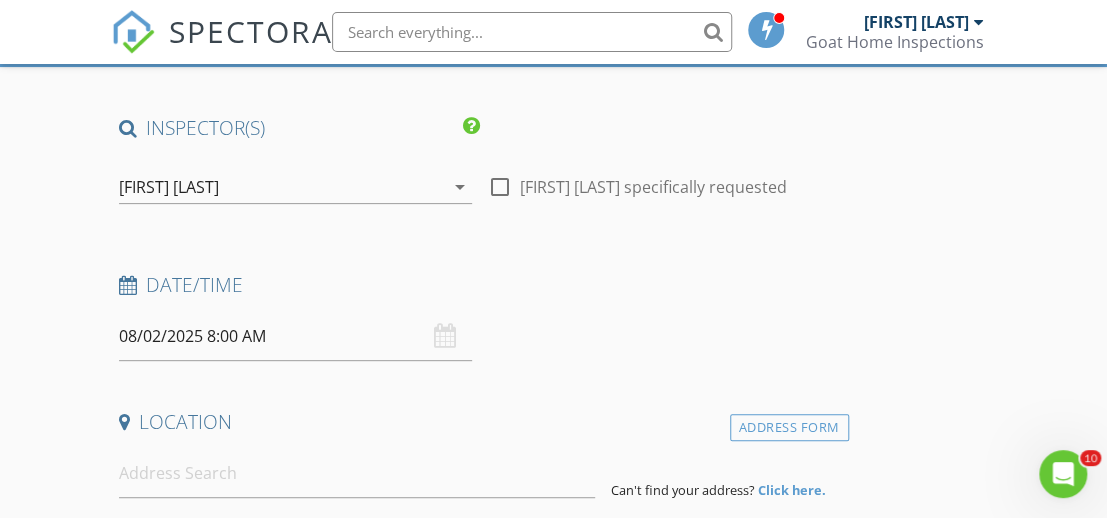 scroll, scrollTop: 0, scrollLeft: 0, axis: both 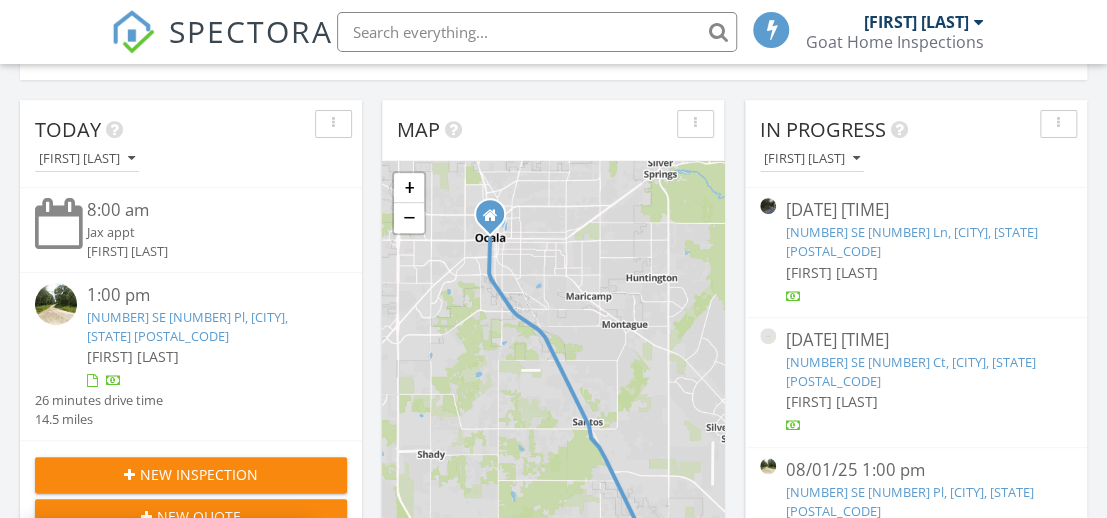 click at bounding box center [537, 32] 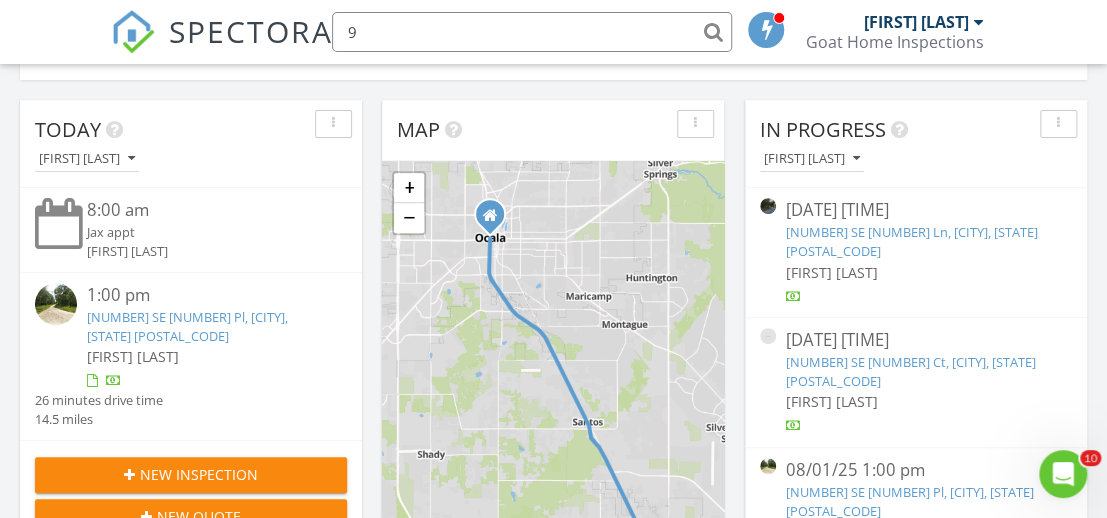 scroll, scrollTop: 0, scrollLeft: 0, axis: both 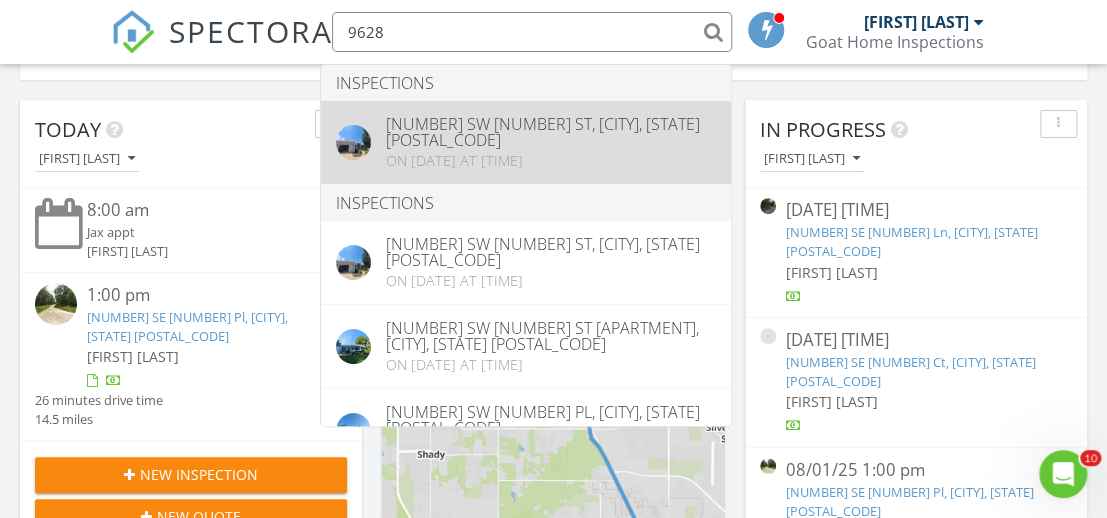 type on "9628" 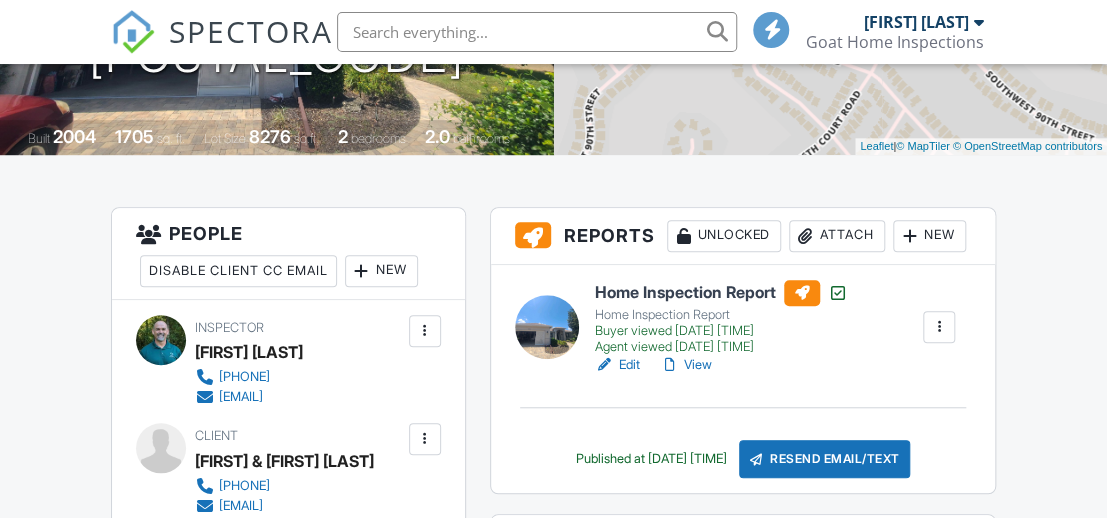 scroll, scrollTop: 300, scrollLeft: 0, axis: vertical 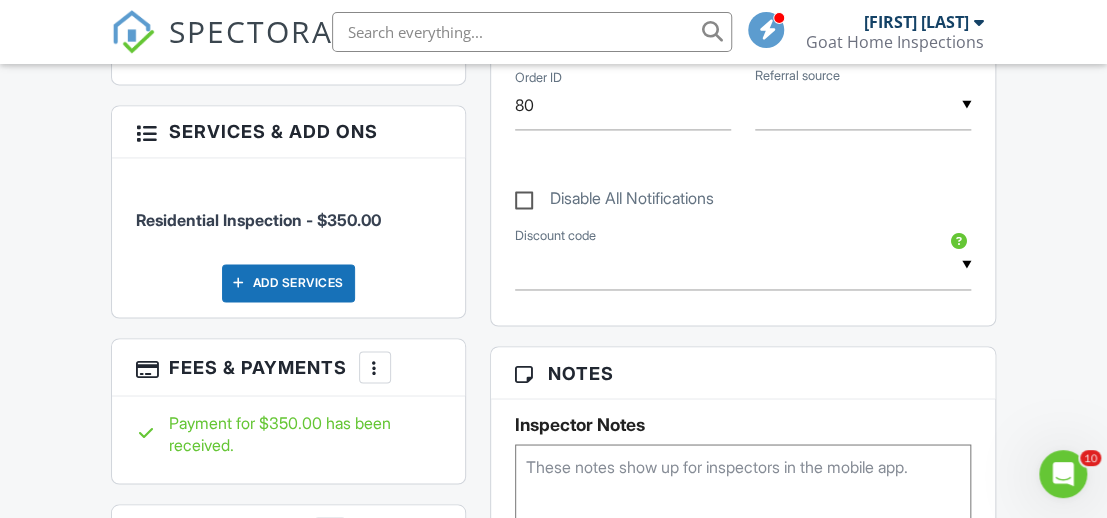 click on "Disable All Notifications" at bounding box center [614, 201] 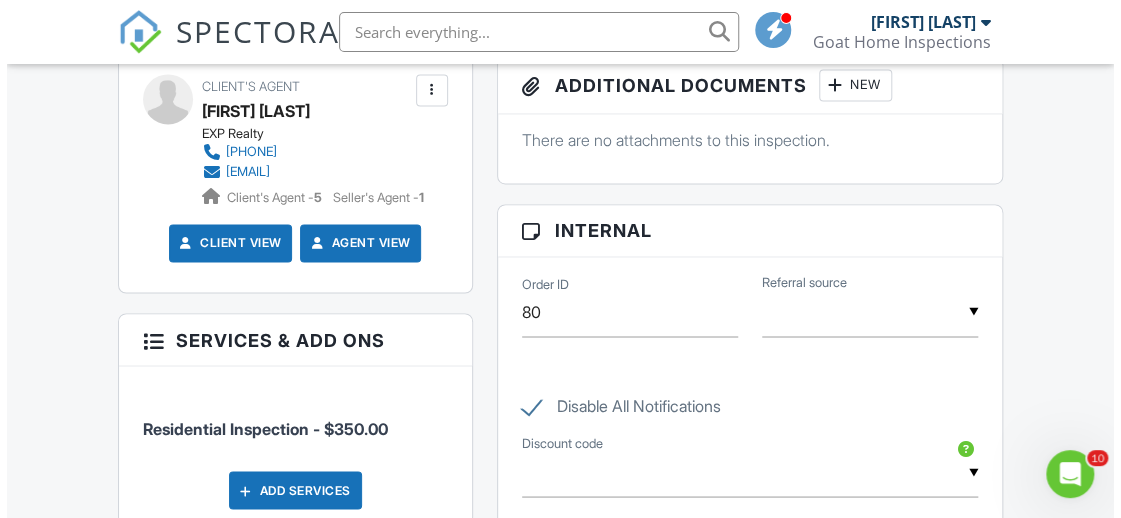 scroll, scrollTop: 1203, scrollLeft: 0, axis: vertical 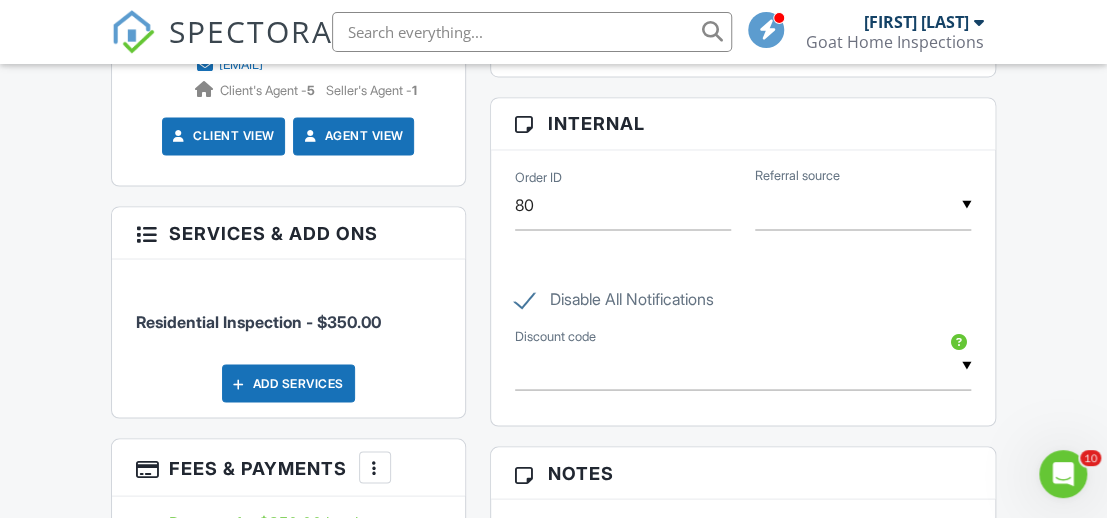 click on "Add Services" at bounding box center [288, 383] 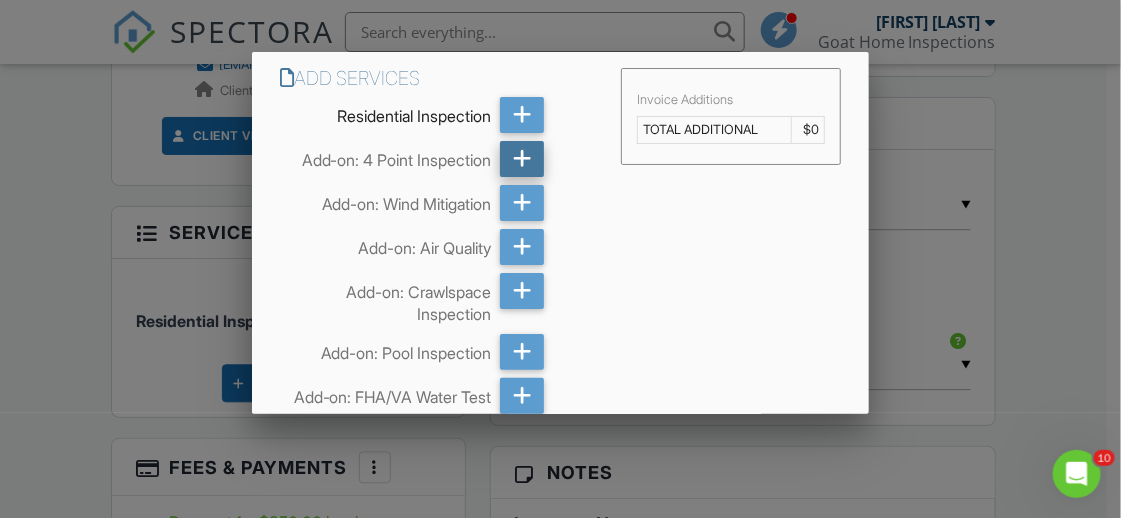 click at bounding box center (522, 159) 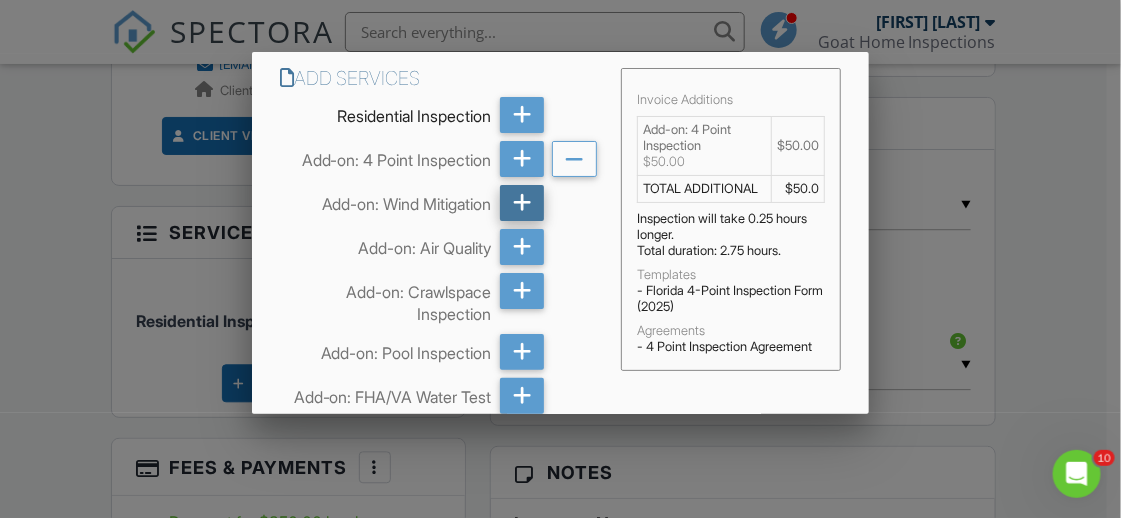 click at bounding box center [522, 203] 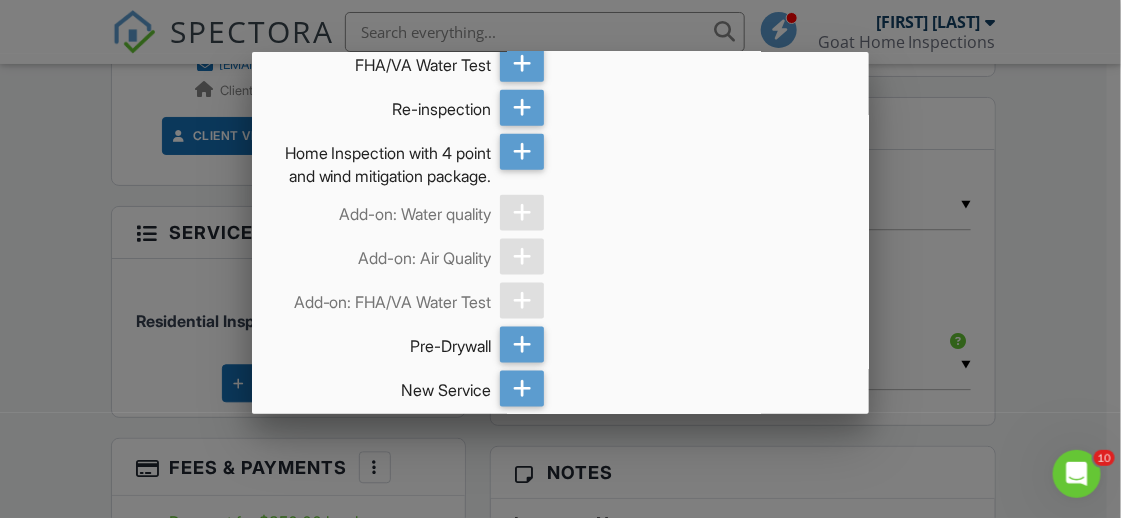 scroll, scrollTop: 912, scrollLeft: 0, axis: vertical 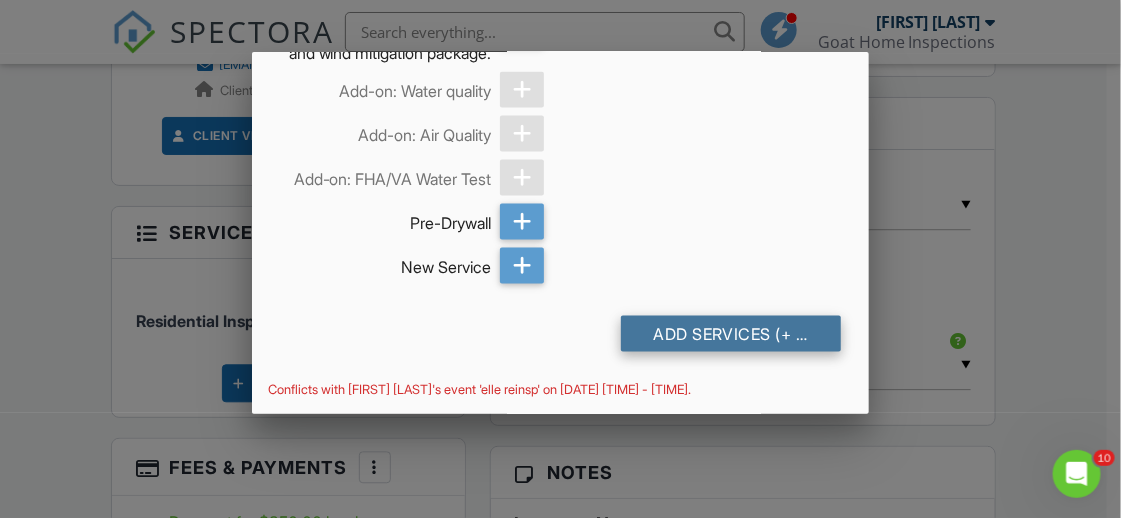 click on "Add Services
(+ $100.0)" at bounding box center (731, 334) 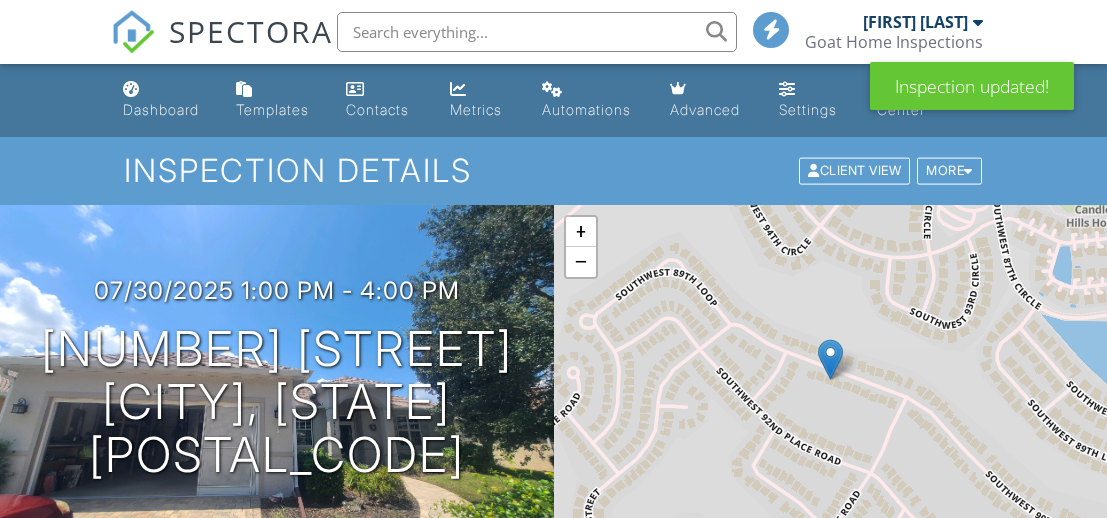 scroll, scrollTop: 0, scrollLeft: 0, axis: both 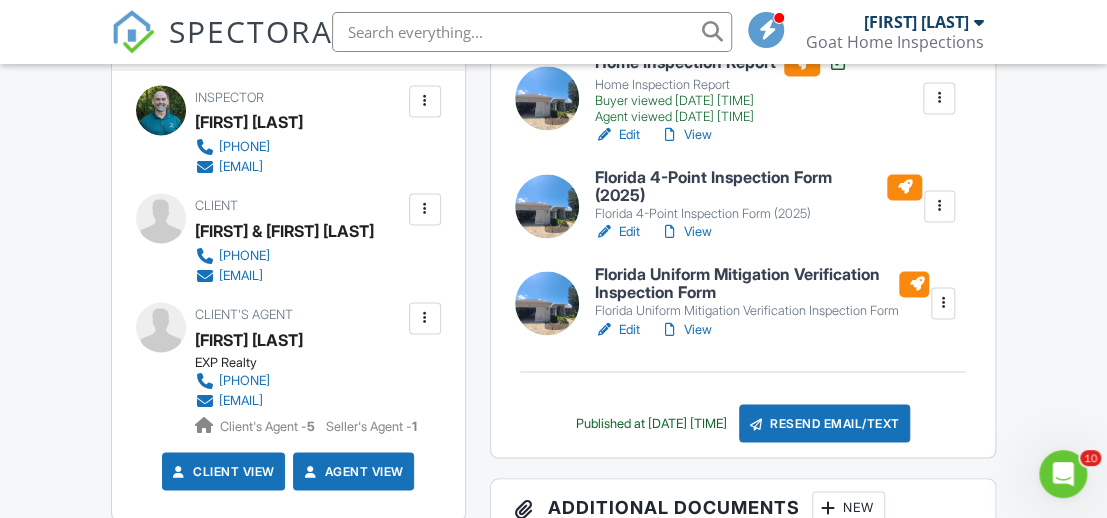 click on "Edit" at bounding box center (617, 329) 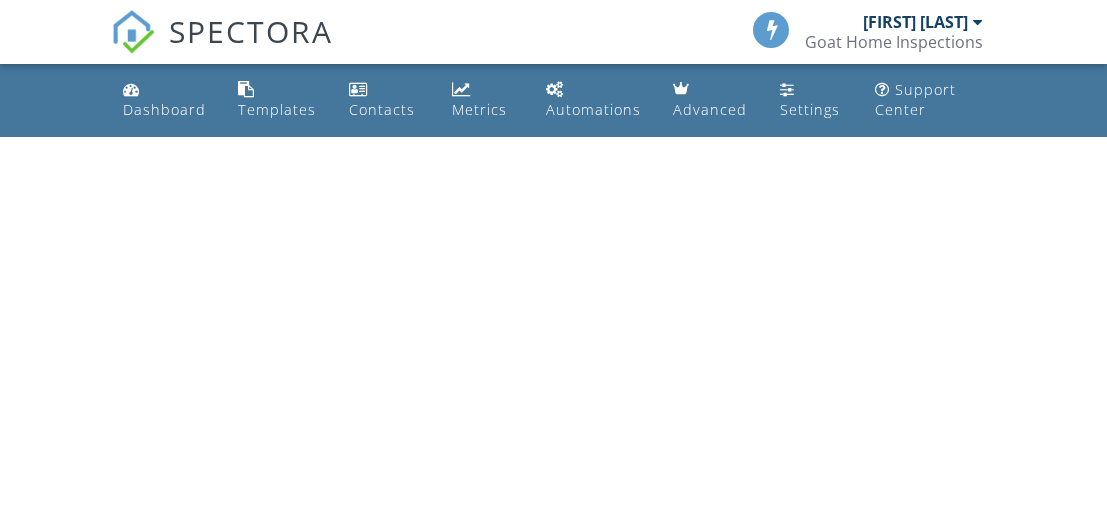 scroll, scrollTop: 0, scrollLeft: 0, axis: both 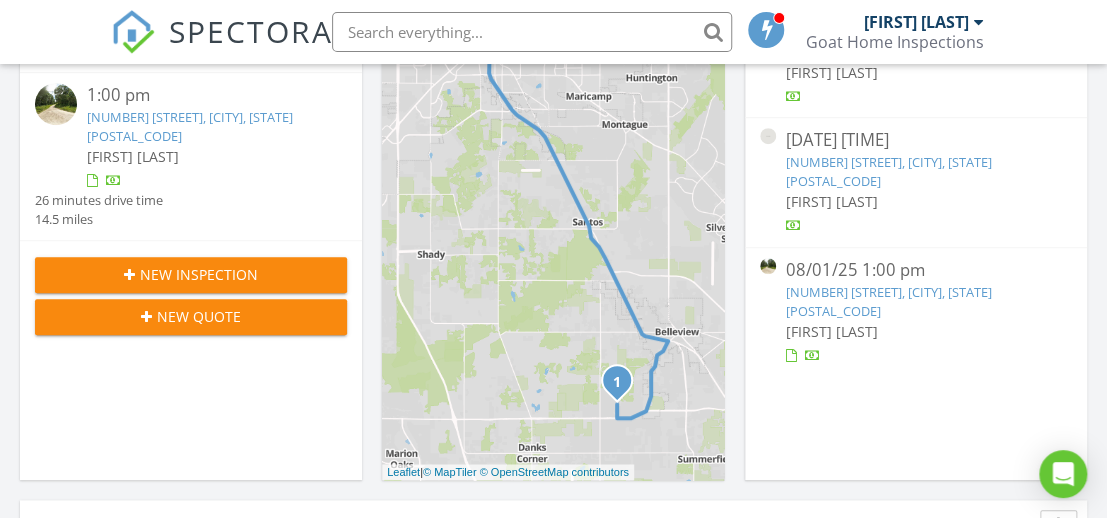 click on "New Inspection" at bounding box center (191, 274) 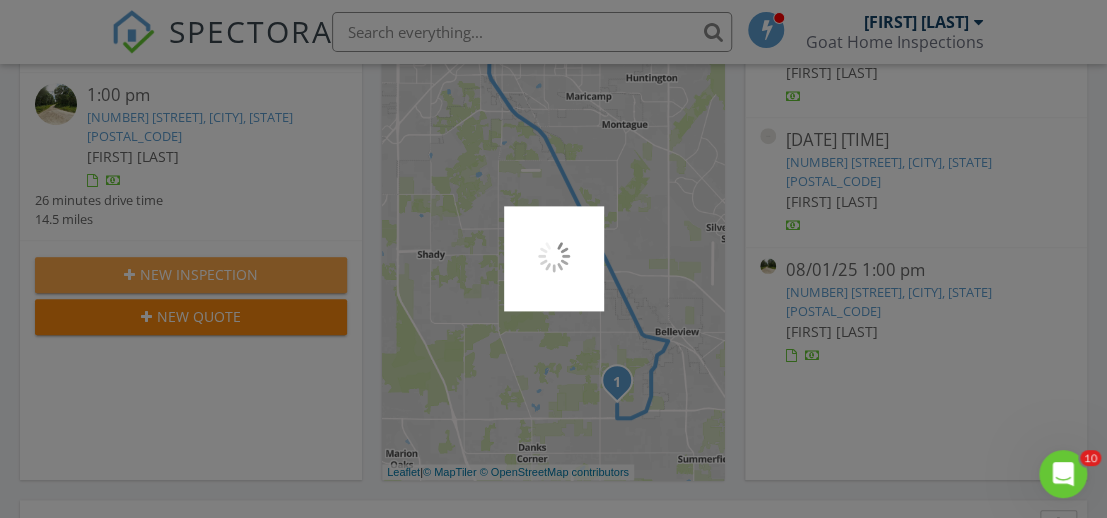 scroll, scrollTop: 0, scrollLeft: 0, axis: both 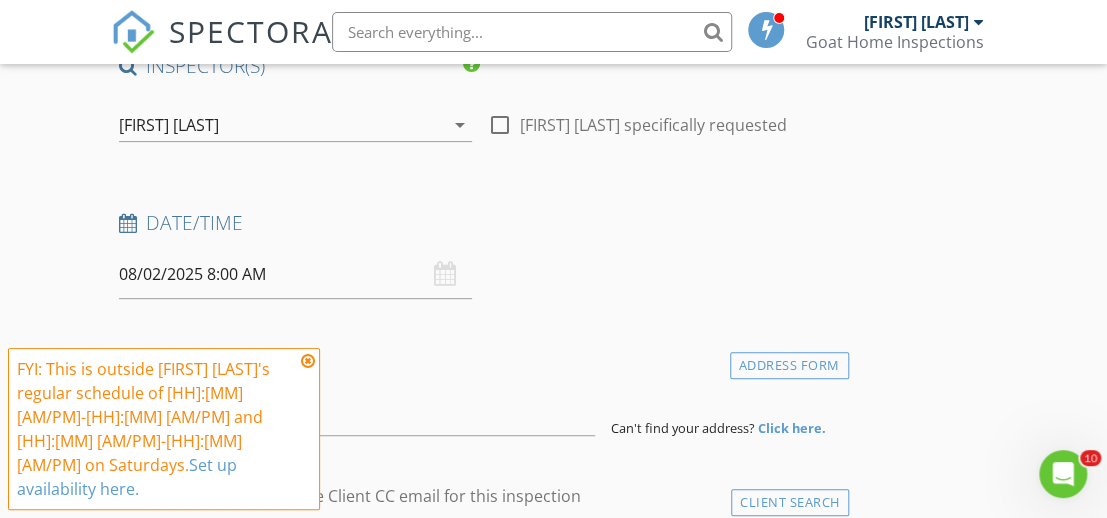 click at bounding box center (308, 361) 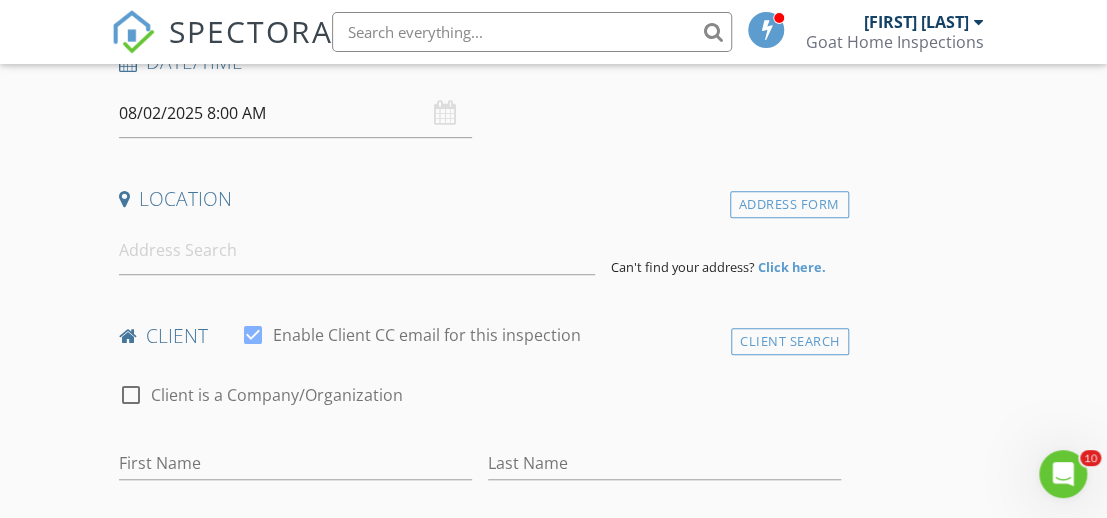 scroll, scrollTop: 0, scrollLeft: 0, axis: both 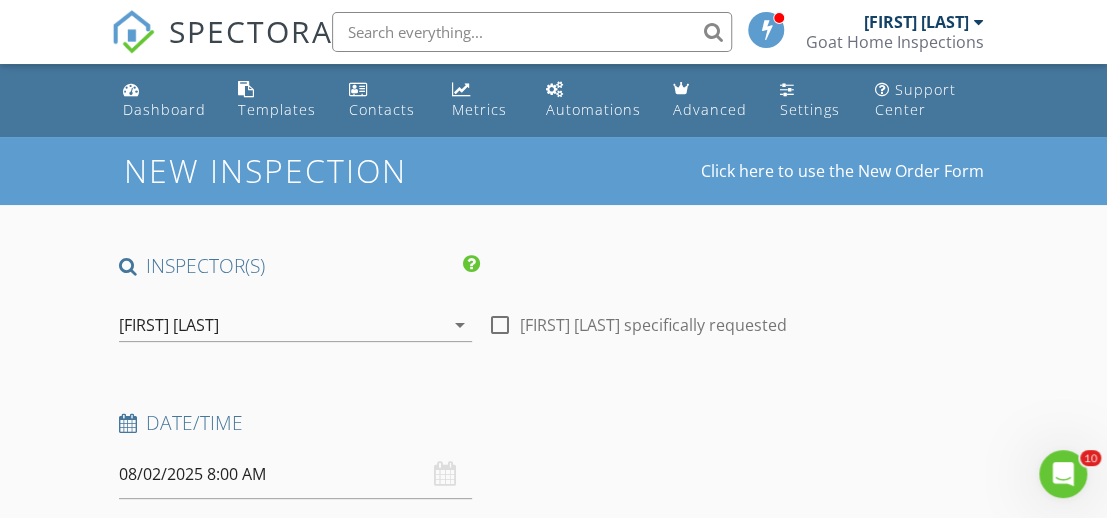click on "arrow_drop_down" at bounding box center [460, 325] 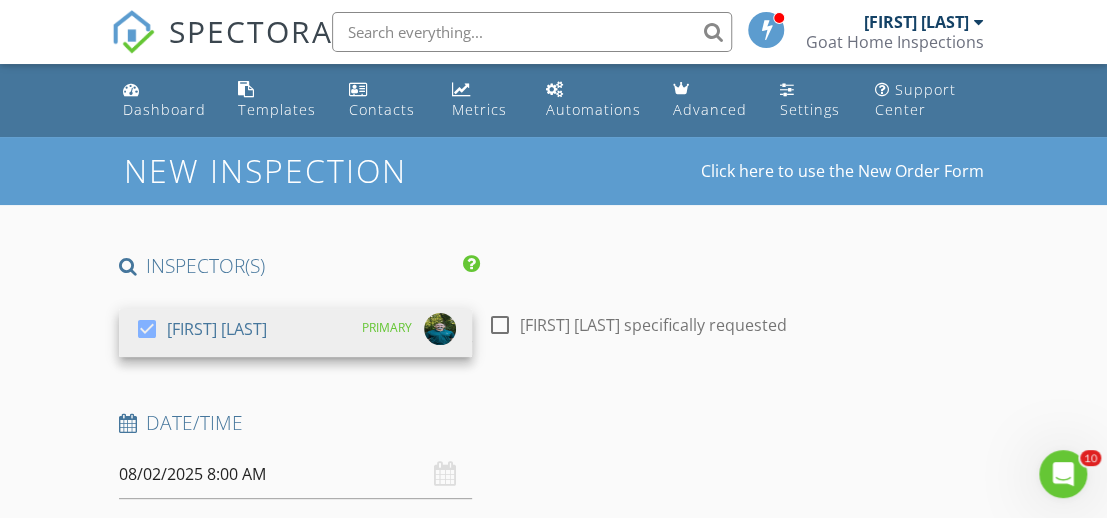 click on "INSPECTOR(S)
check_box   Melvin Lopez   PRIMARY   Melvin Lopez arrow_drop_down   check_box_outline_blank Melvin Lopez specifically requested
Date/Time
08/02/2025 8:00 AM
Location
Address Form       Can't find your address?   Click here.
client
check_box Enable Client CC email for this inspection   Client Search     check_box_outline_blank Client is a Company/Organization     First Name   Last Name   Email   CC Email   Phone           Notes   Private Notes
ADD ADDITIONAL client
SERVICES
check_box_outline_blank   Residential Inspection   check_box_outline_blank   Stand Alone - 4 Point Inspection   check_box_outline_blank   Stand Alone - Wind Mitigation   check_box_outline_blank   FHA/VA Water Test   check_box_outline_blank   Re-inspection   check_box_outline_blank       Pre-Drywall" at bounding box center (480, 1707) 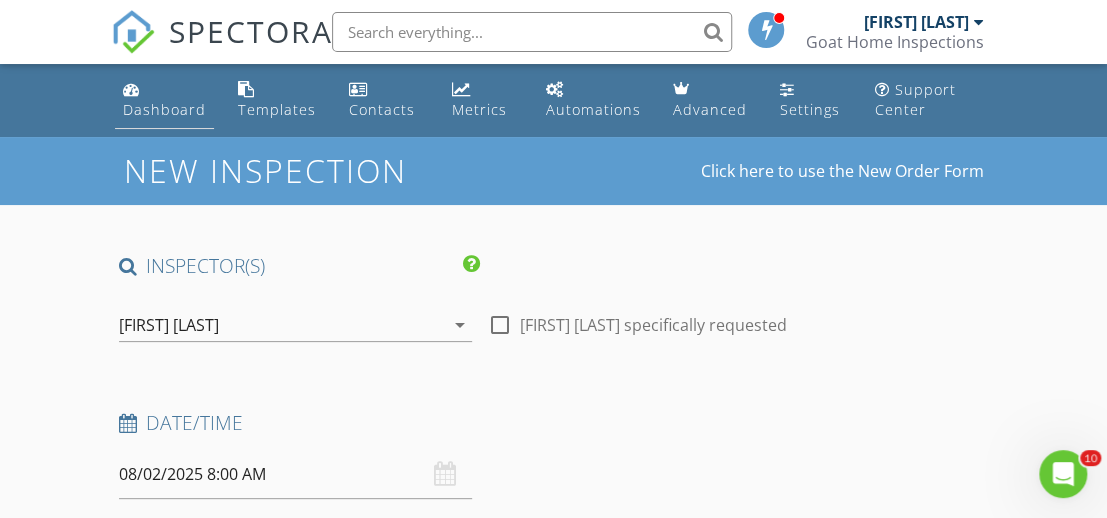 click on "Dashboard" at bounding box center [164, 109] 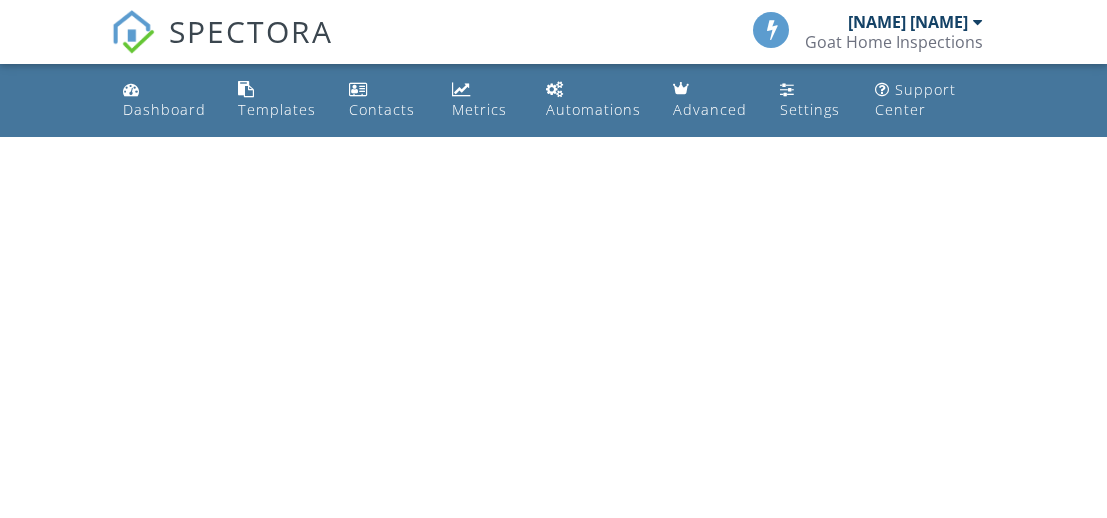 scroll, scrollTop: 0, scrollLeft: 0, axis: both 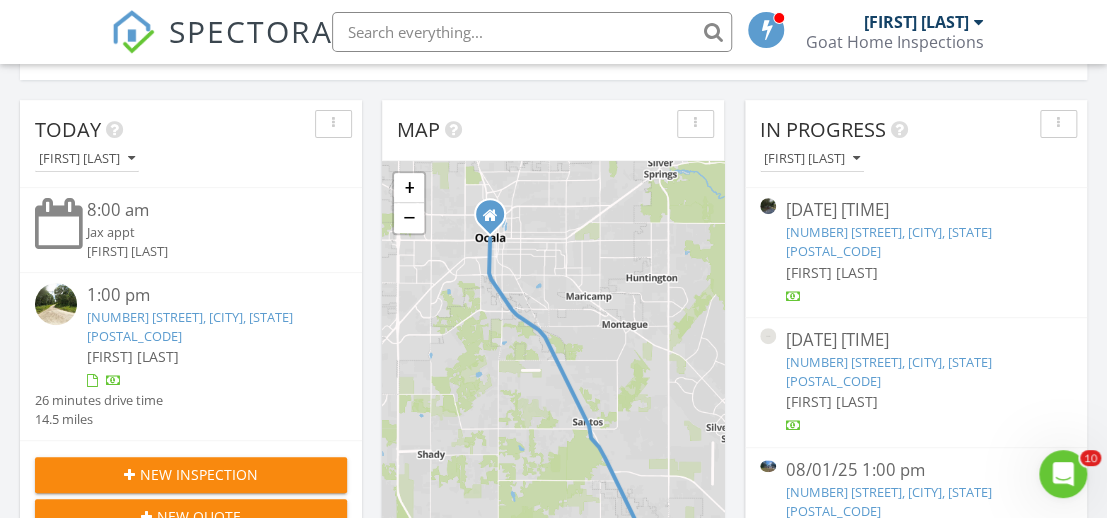 click on "[NUMBER] [STREET], [CITY], [STATE] [POSTAL_CODE]" at bounding box center (190, 326) 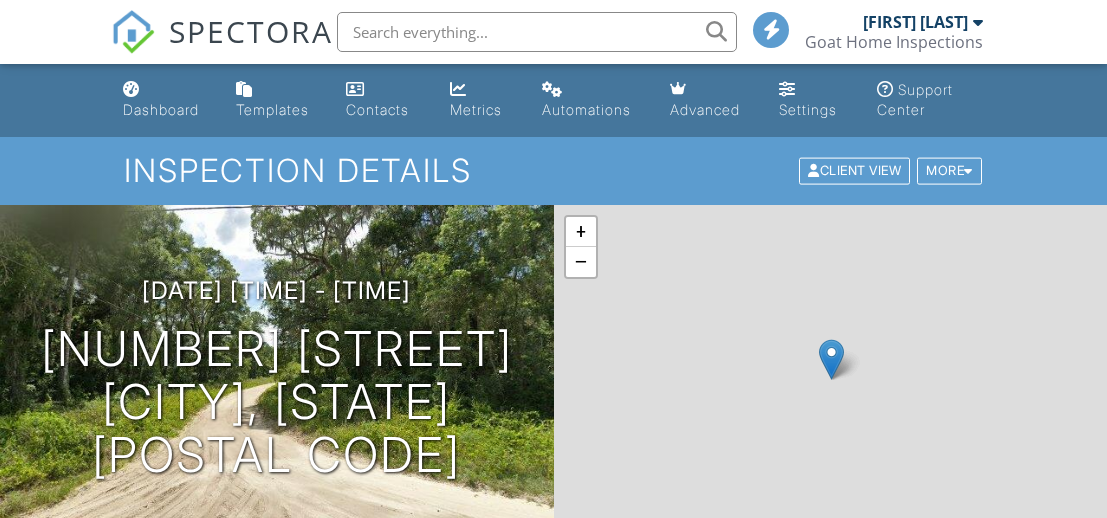 scroll, scrollTop: 0, scrollLeft: 0, axis: both 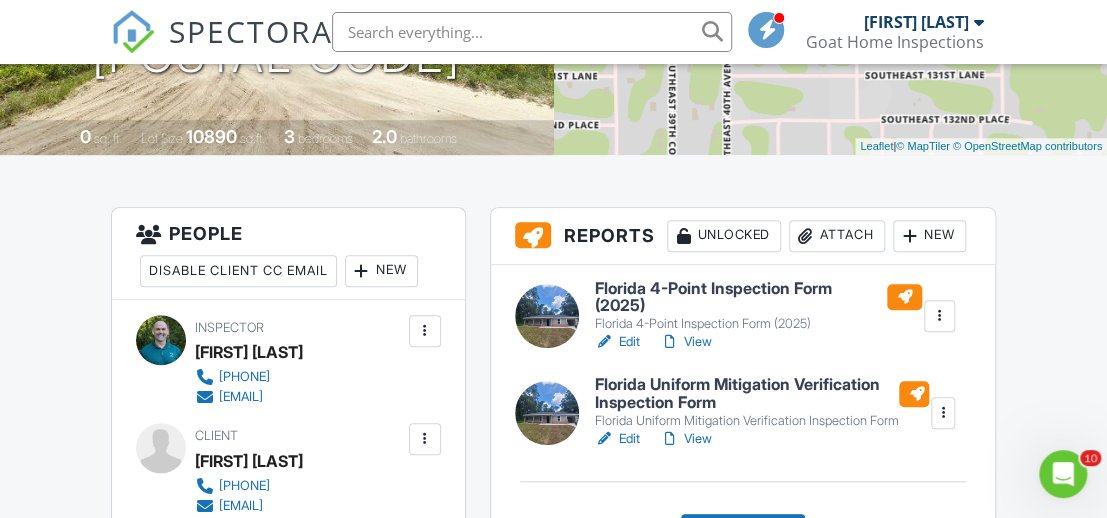 click on "Edit" at bounding box center (617, 342) 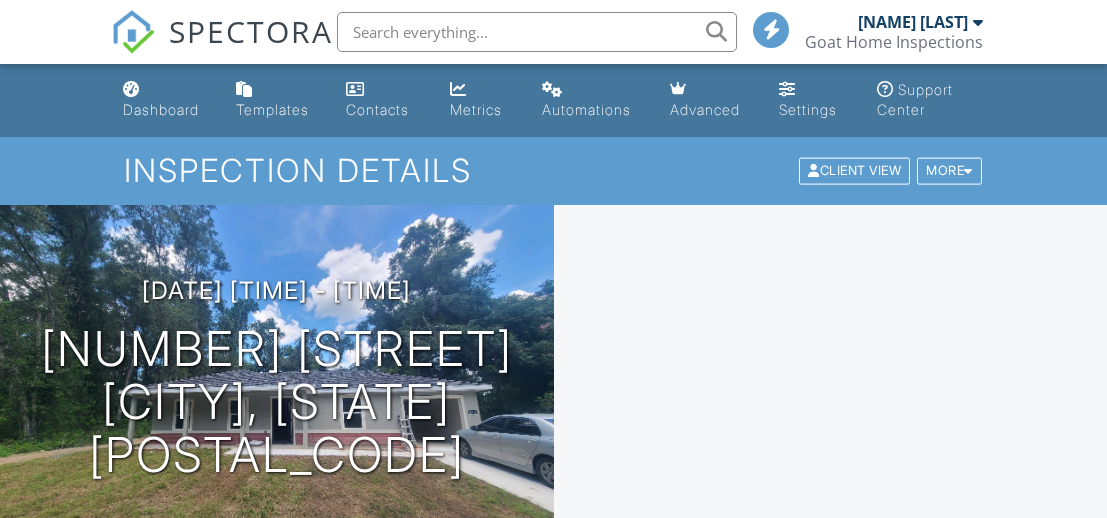 scroll, scrollTop: 480, scrollLeft: 0, axis: vertical 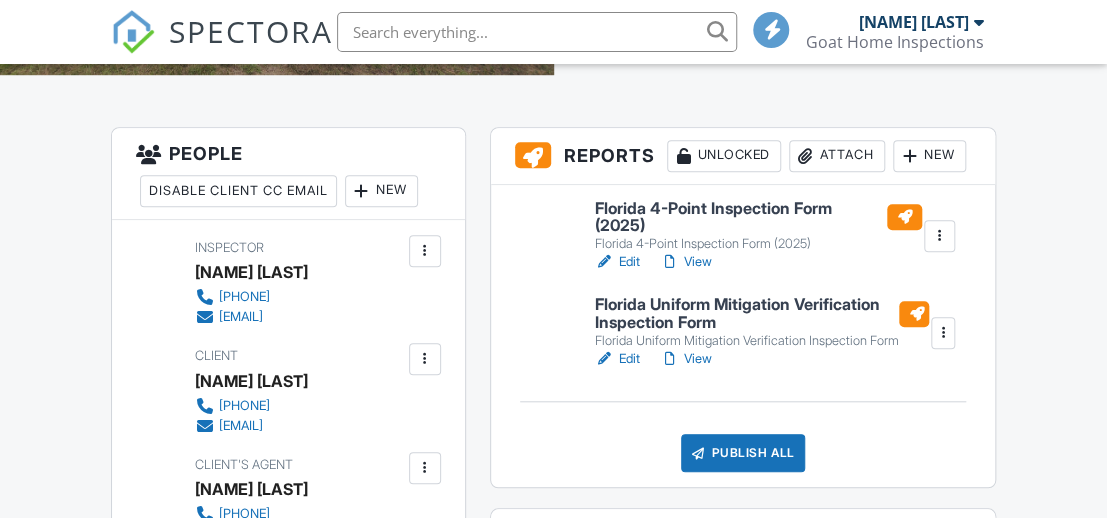 click on "Edit" at bounding box center [617, 359] 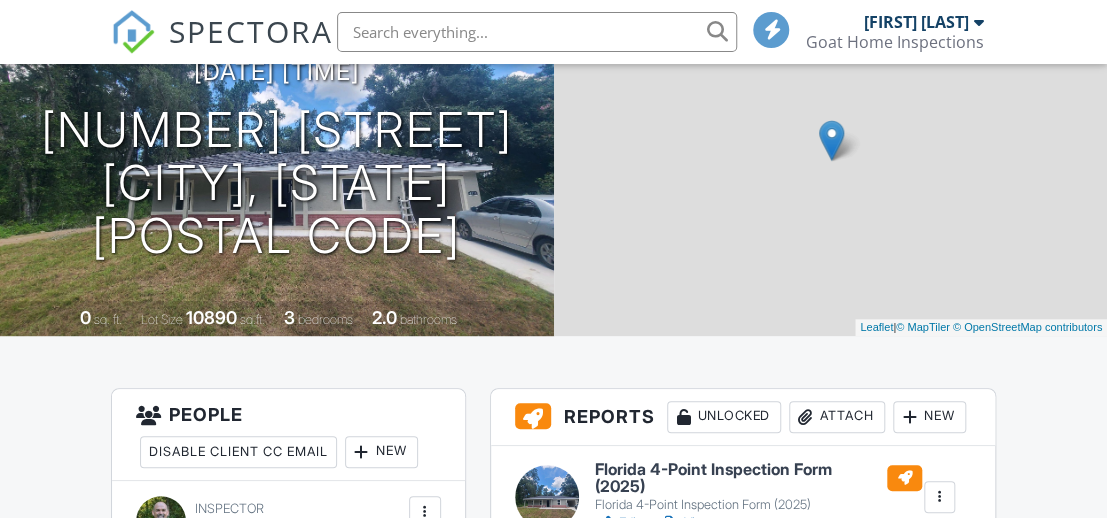 scroll, scrollTop: 600, scrollLeft: 0, axis: vertical 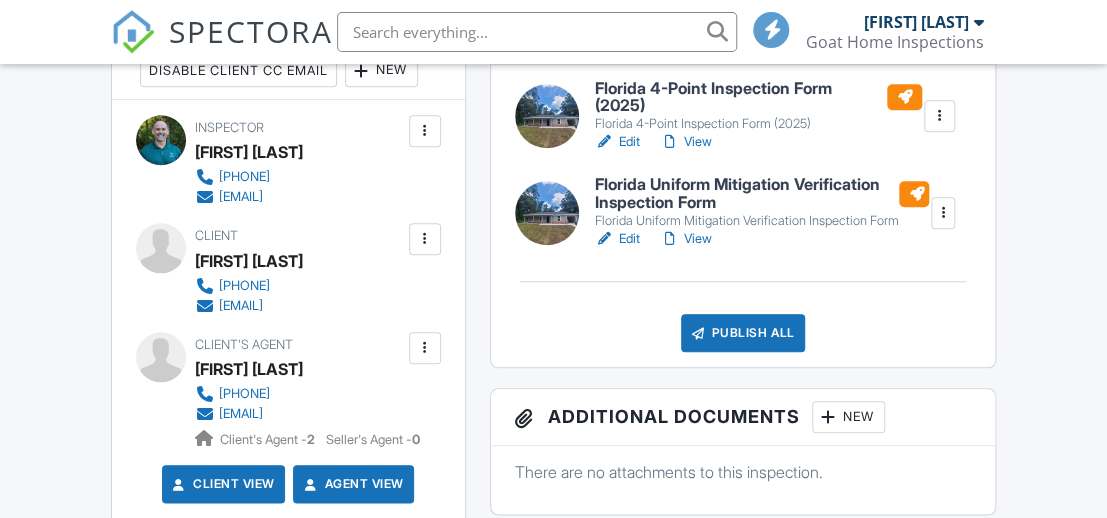 click on "Publish All" at bounding box center [743, 333] 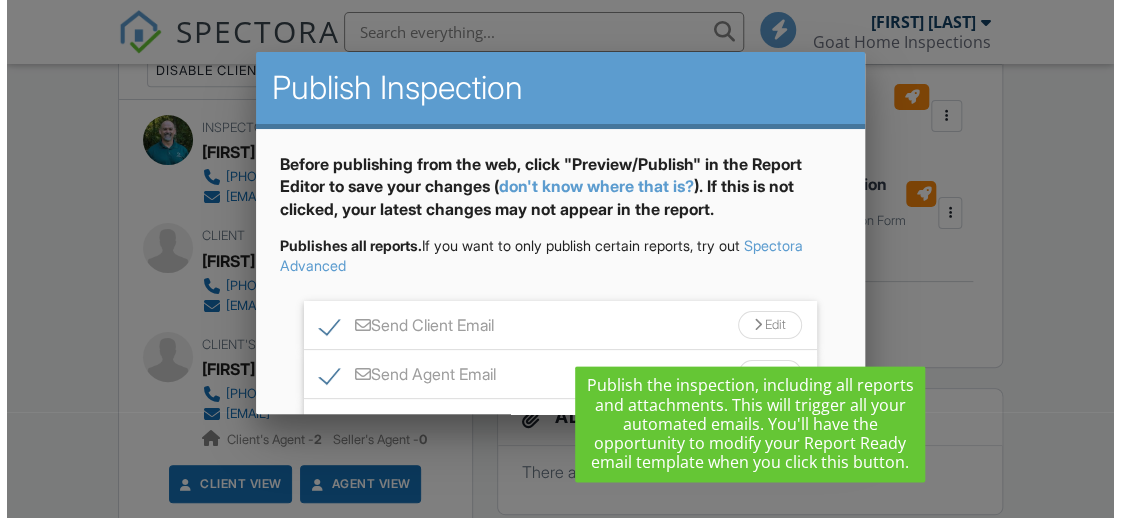 scroll, scrollTop: 600, scrollLeft: 0, axis: vertical 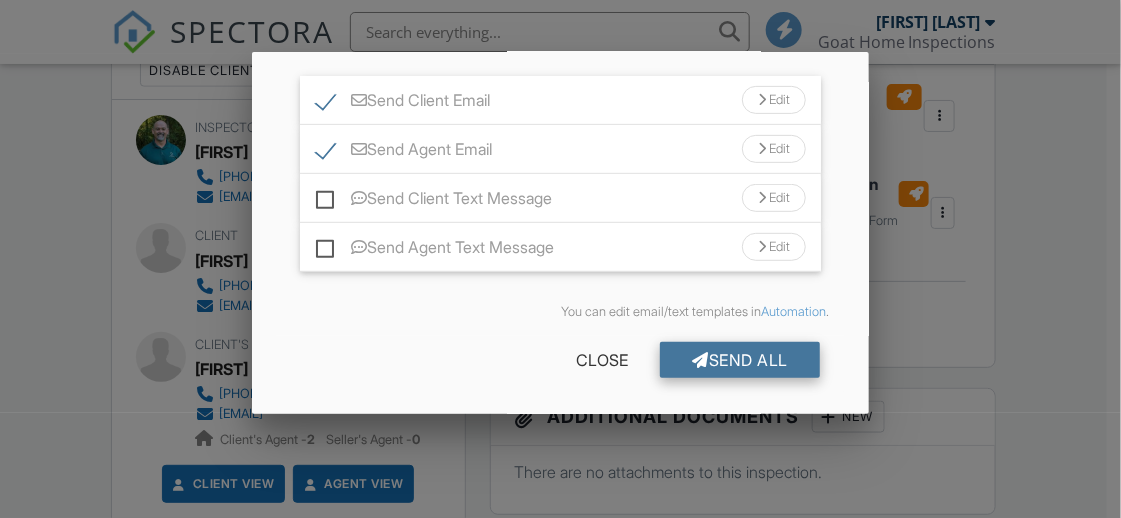 click on "Send All" at bounding box center (740, 360) 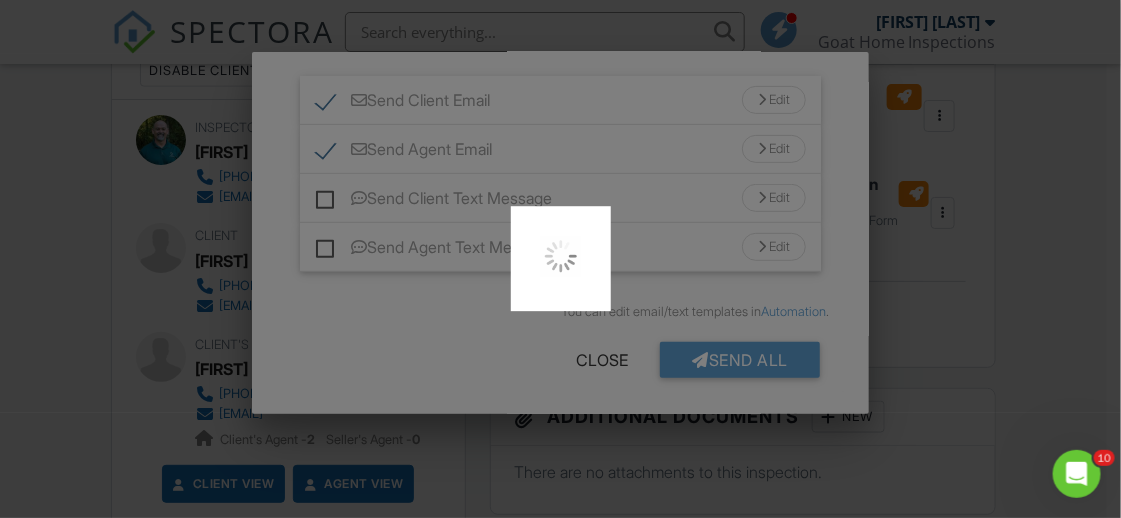 scroll, scrollTop: 0, scrollLeft: 0, axis: both 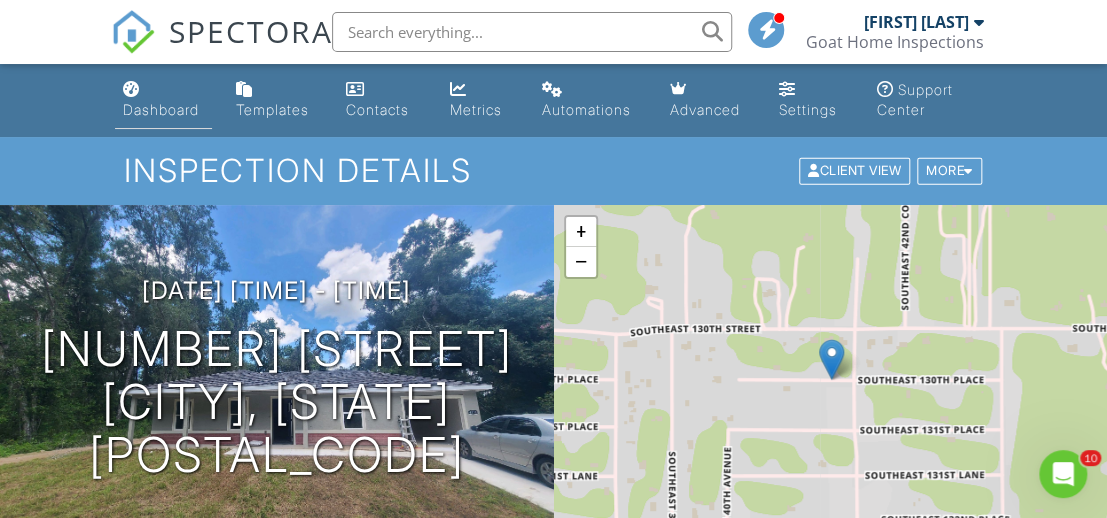 click on "Dashboard" at bounding box center (161, 109) 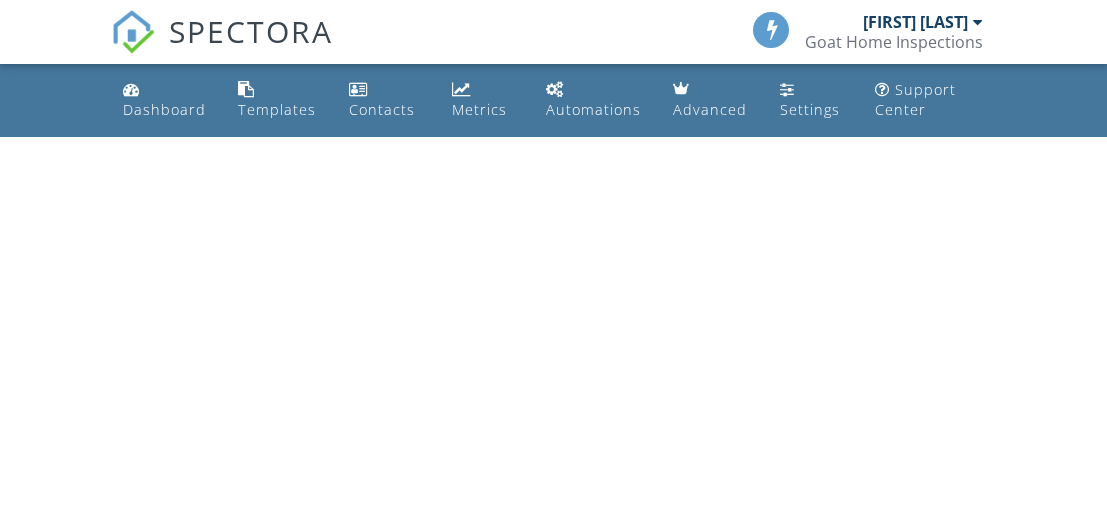 scroll, scrollTop: 0, scrollLeft: 0, axis: both 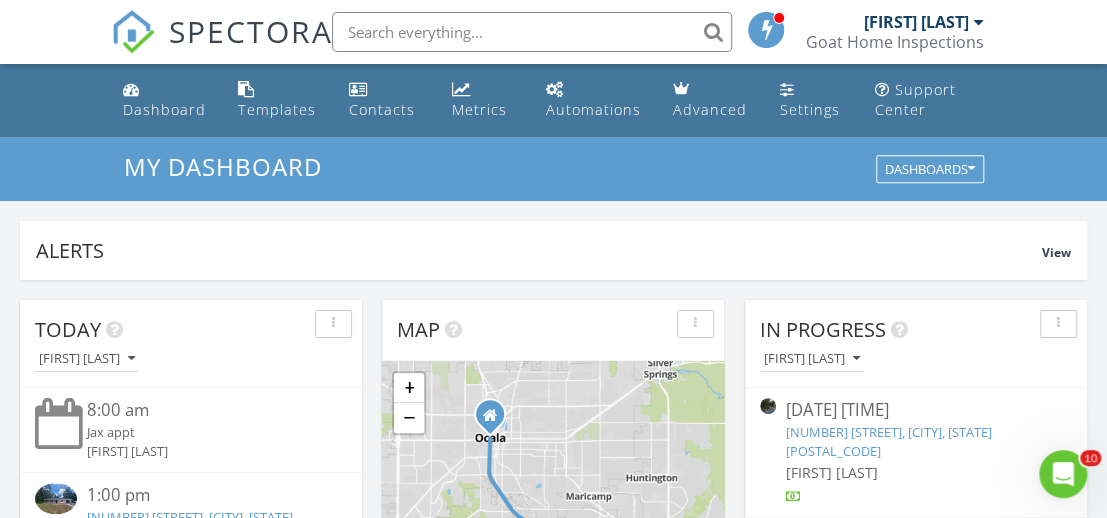 click at bounding box center [532, 32] 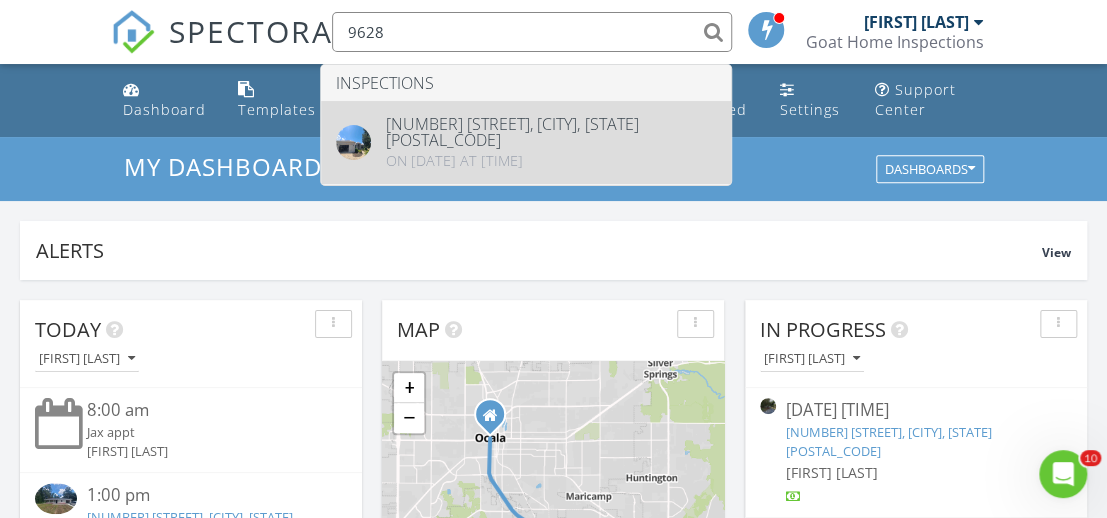 type on "9628" 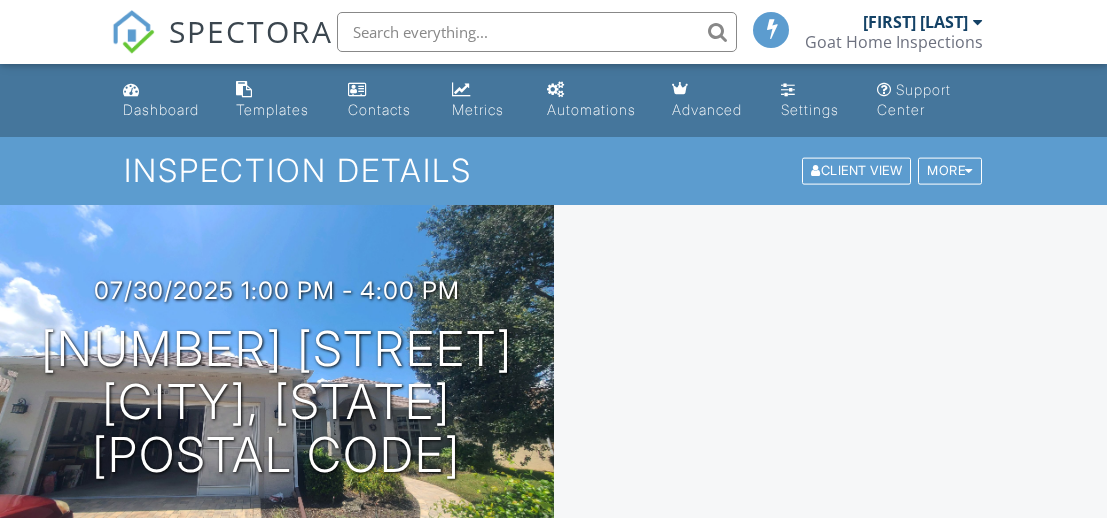 scroll, scrollTop: 0, scrollLeft: 0, axis: both 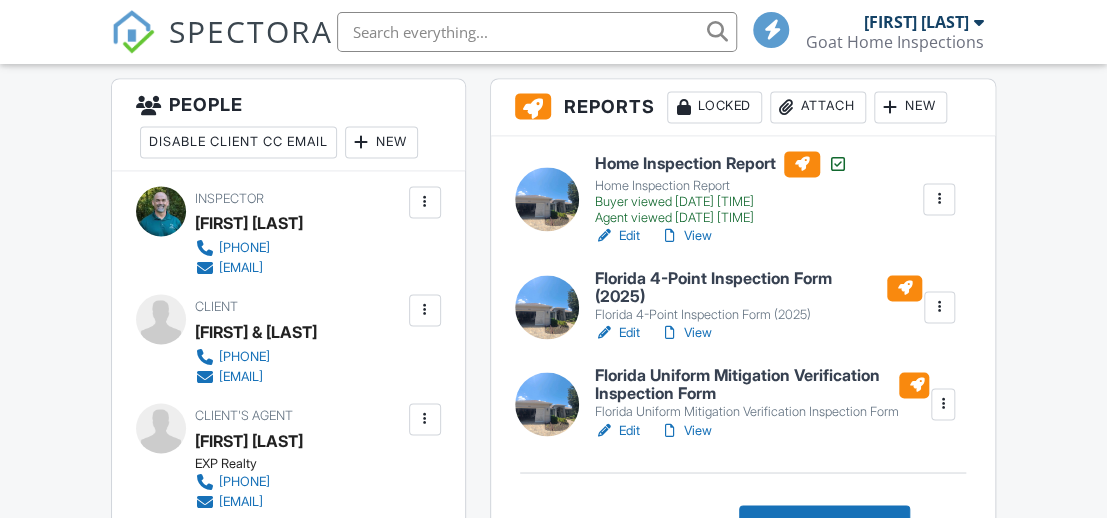 click on "Edit" at bounding box center [617, 333] 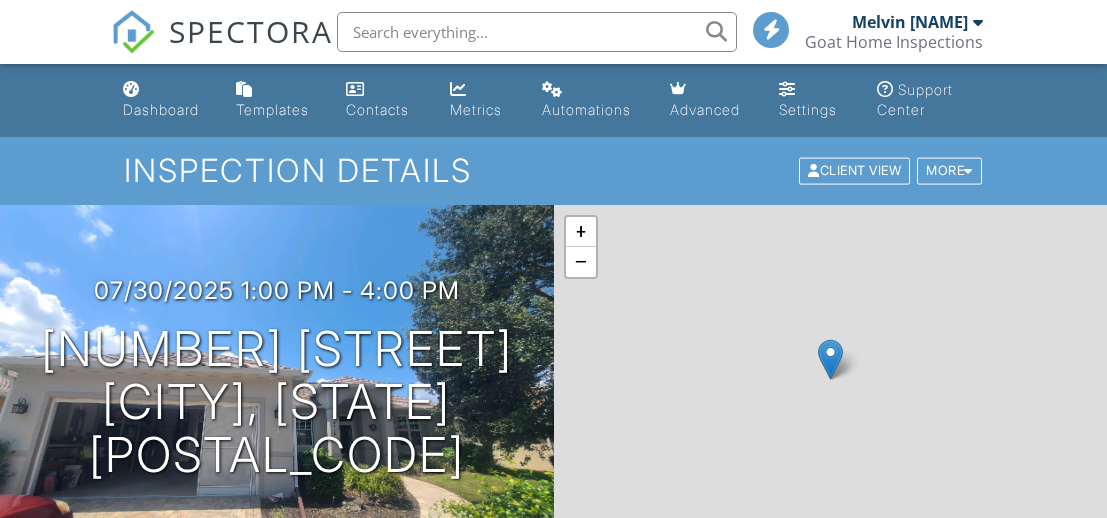 scroll, scrollTop: 0, scrollLeft: 0, axis: both 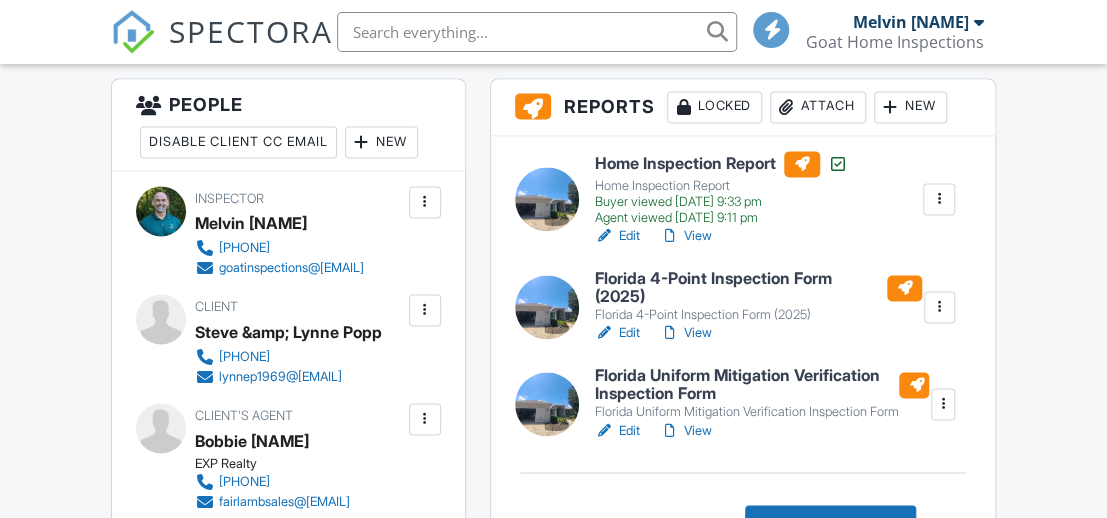 click on "Edit" at bounding box center [617, 430] 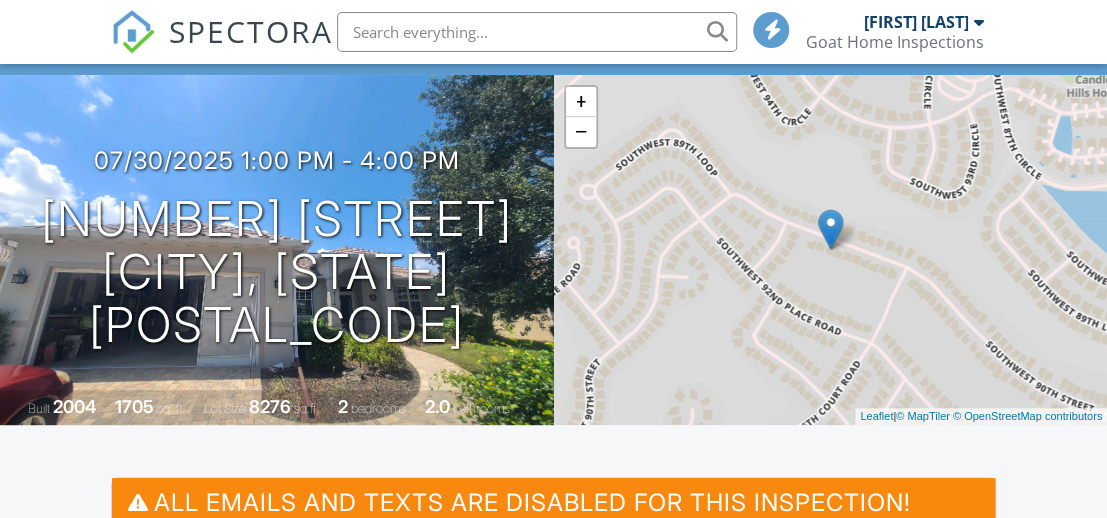 scroll, scrollTop: 400, scrollLeft: 0, axis: vertical 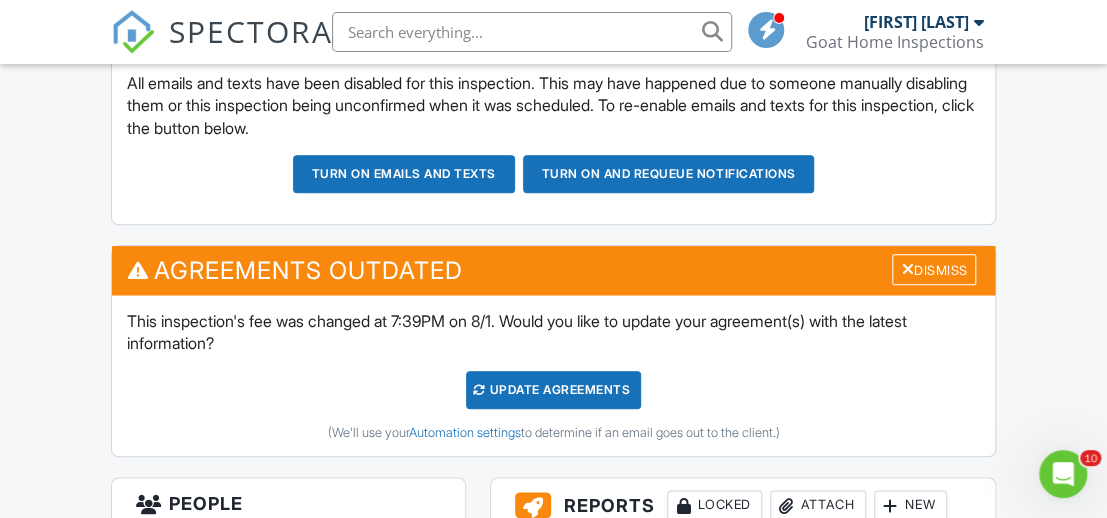click on "Turn on emails and texts" at bounding box center [404, 174] 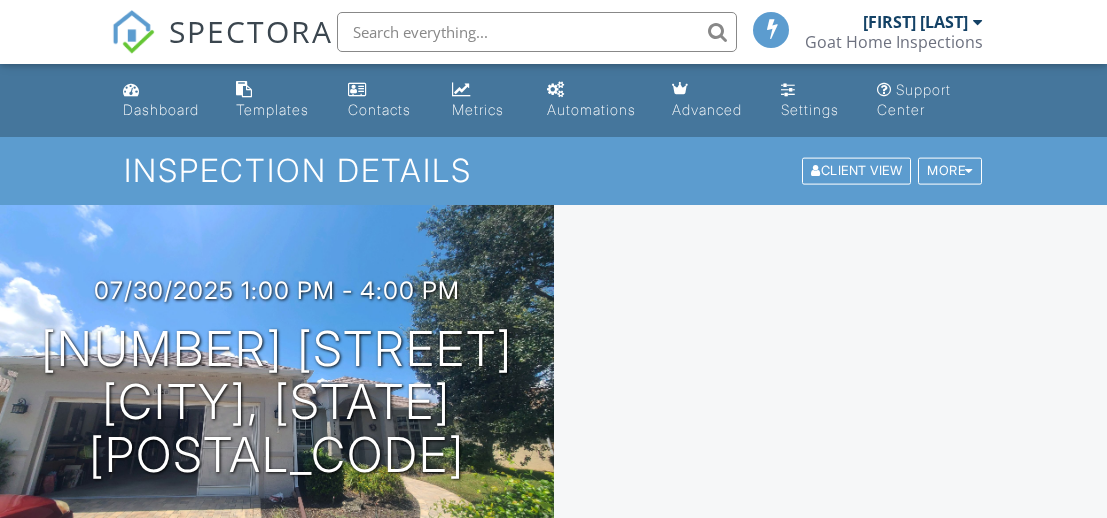 scroll, scrollTop: 0, scrollLeft: 0, axis: both 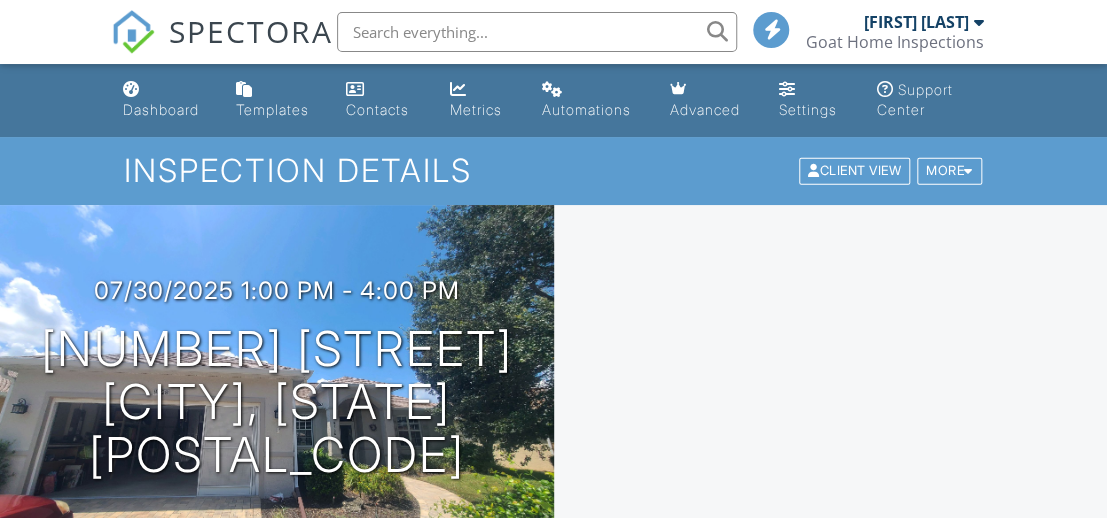 click on "Update Agreements" at bounding box center (553, 752) 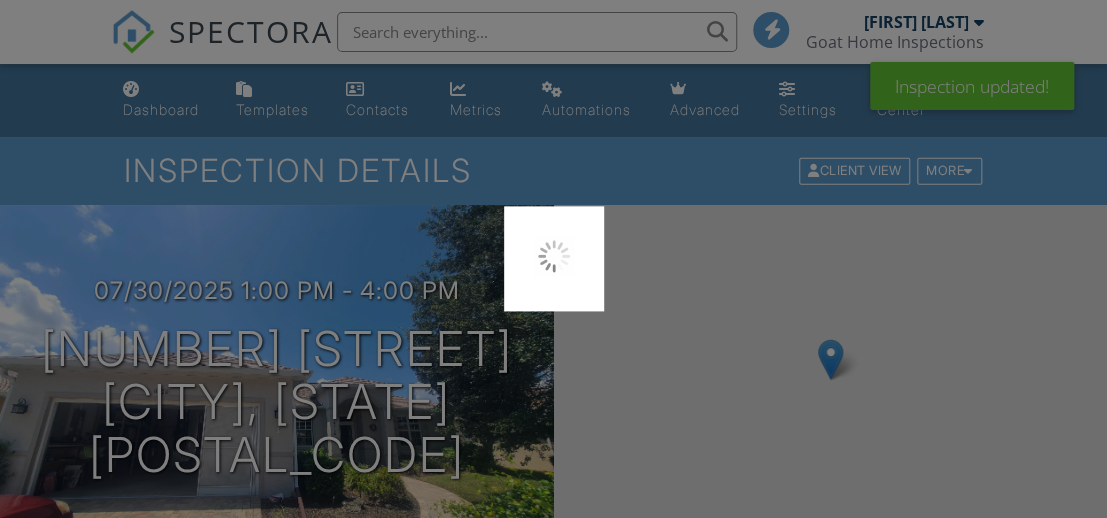 scroll, scrollTop: 499, scrollLeft: 0, axis: vertical 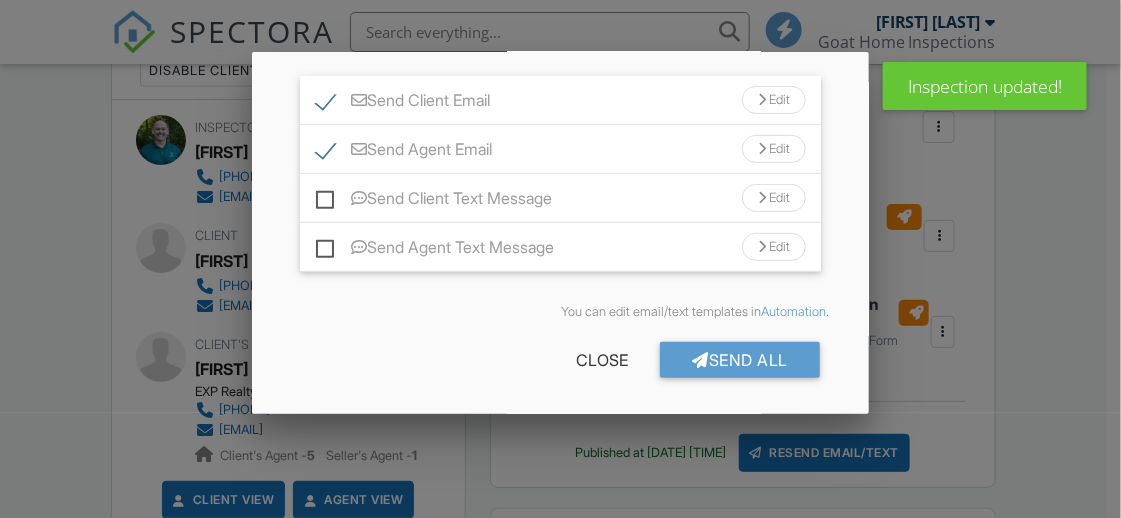 click on "Send All" at bounding box center (740, 360) 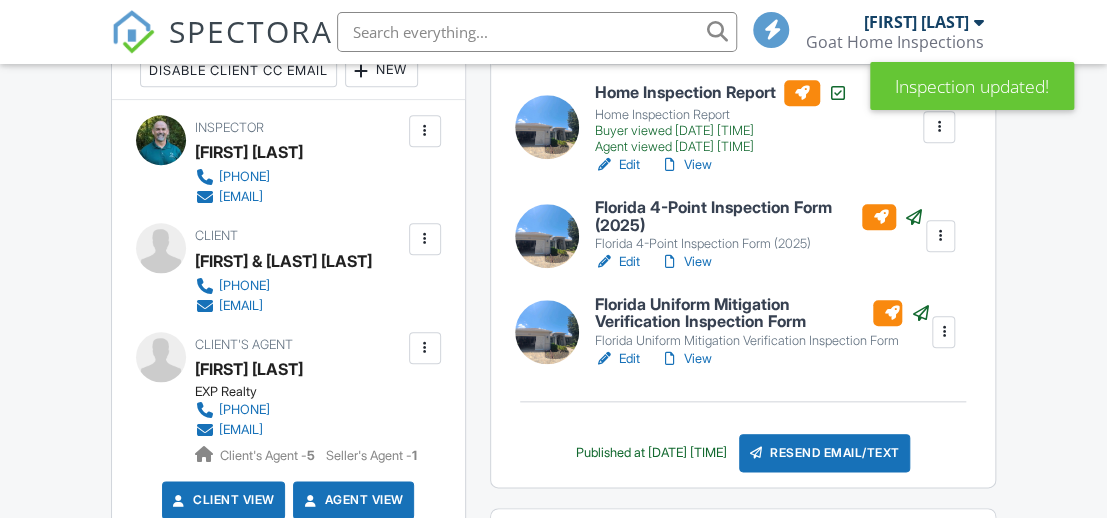 scroll, scrollTop: 600, scrollLeft: 0, axis: vertical 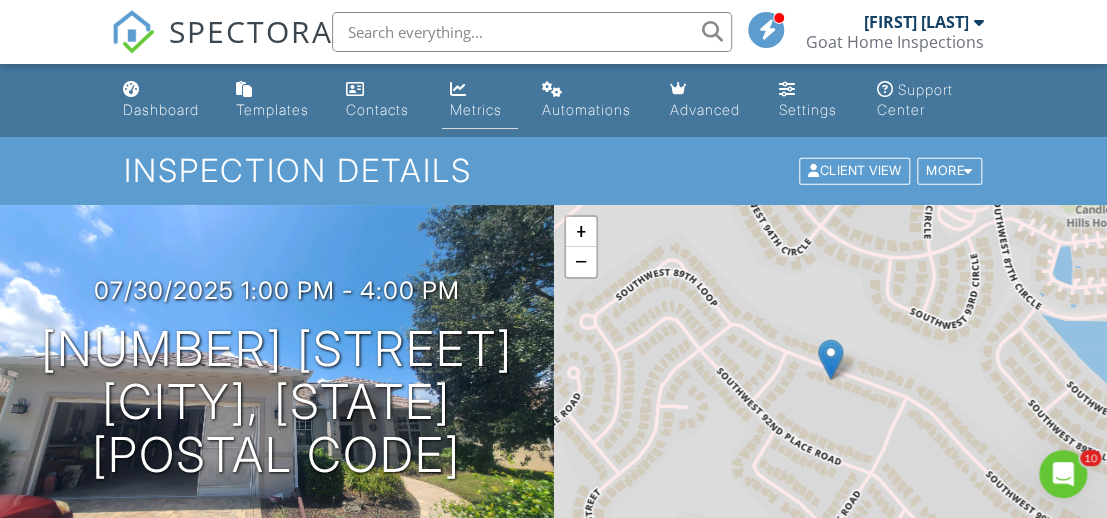 click on "Metrics" at bounding box center (480, 100) 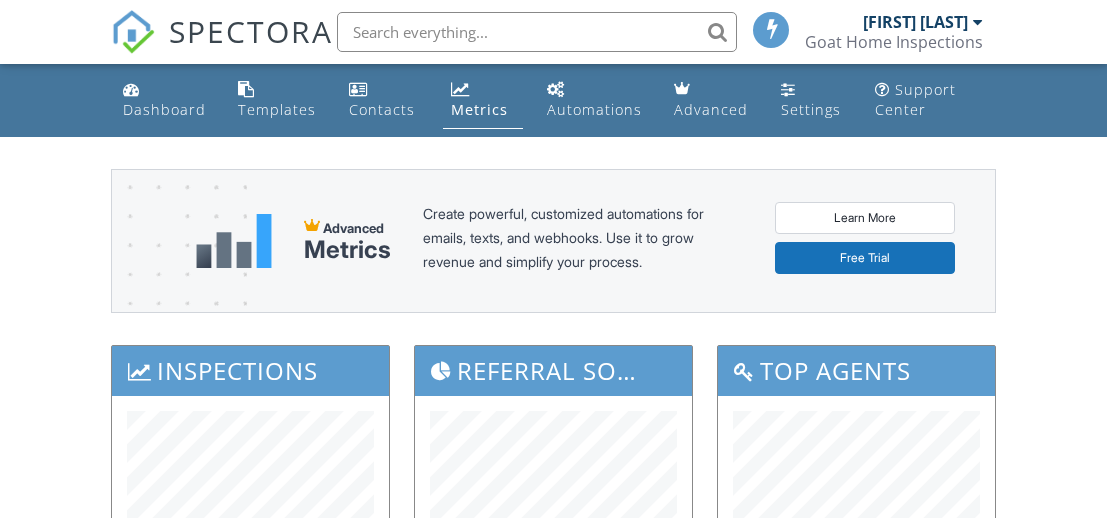 scroll, scrollTop: 0, scrollLeft: 0, axis: both 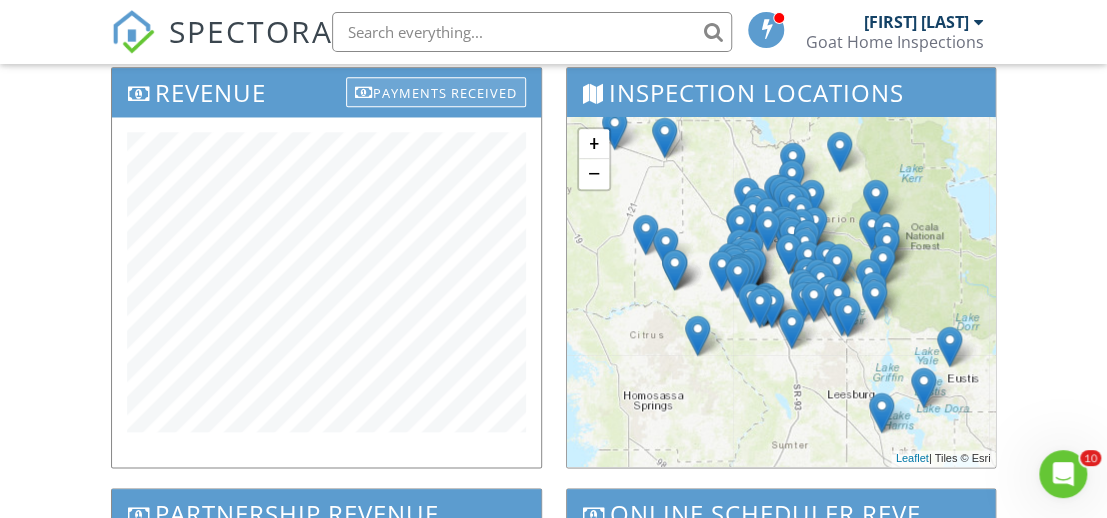 click on "Payments Received" at bounding box center (436, 92) 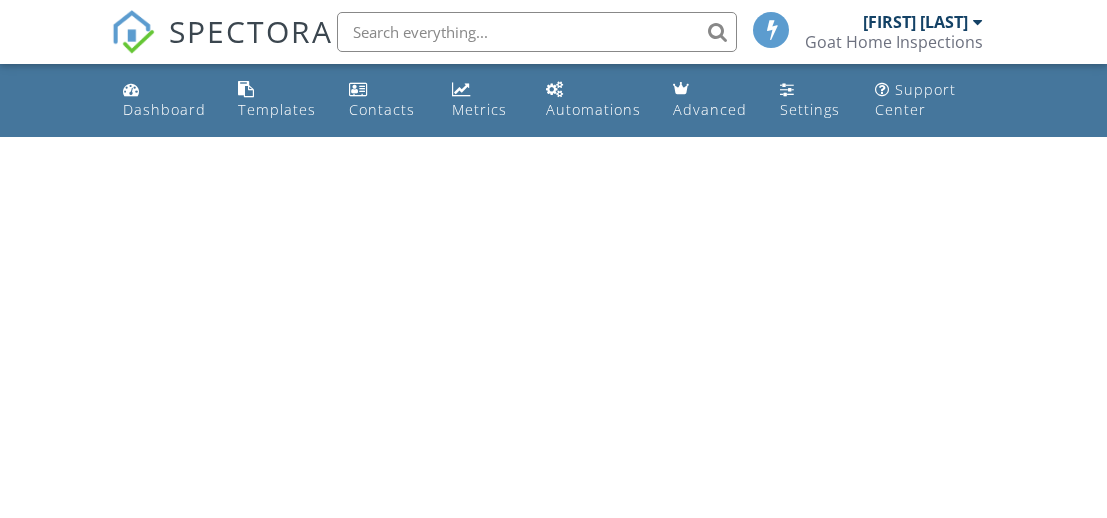 scroll, scrollTop: 0, scrollLeft: 0, axis: both 